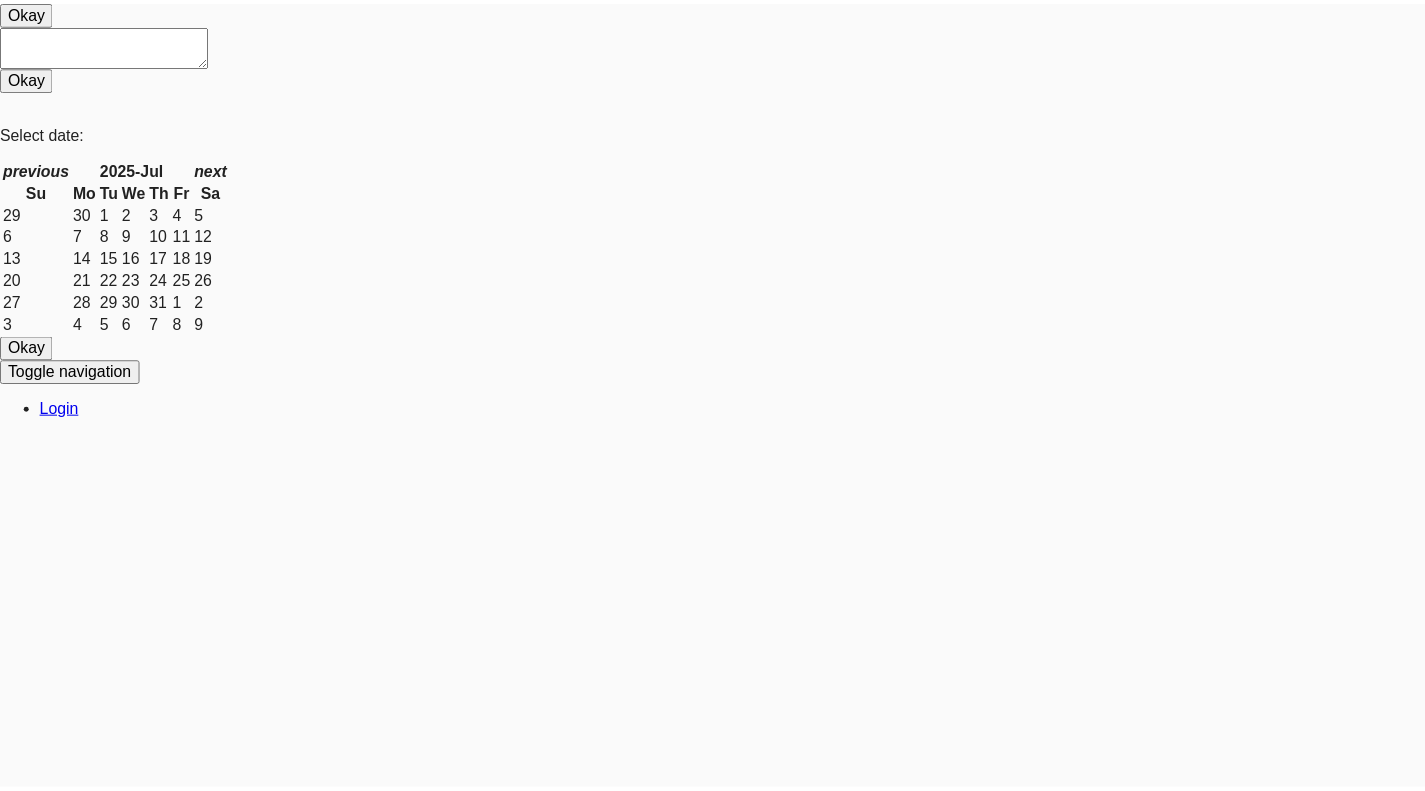 scroll, scrollTop: 0, scrollLeft: 0, axis: both 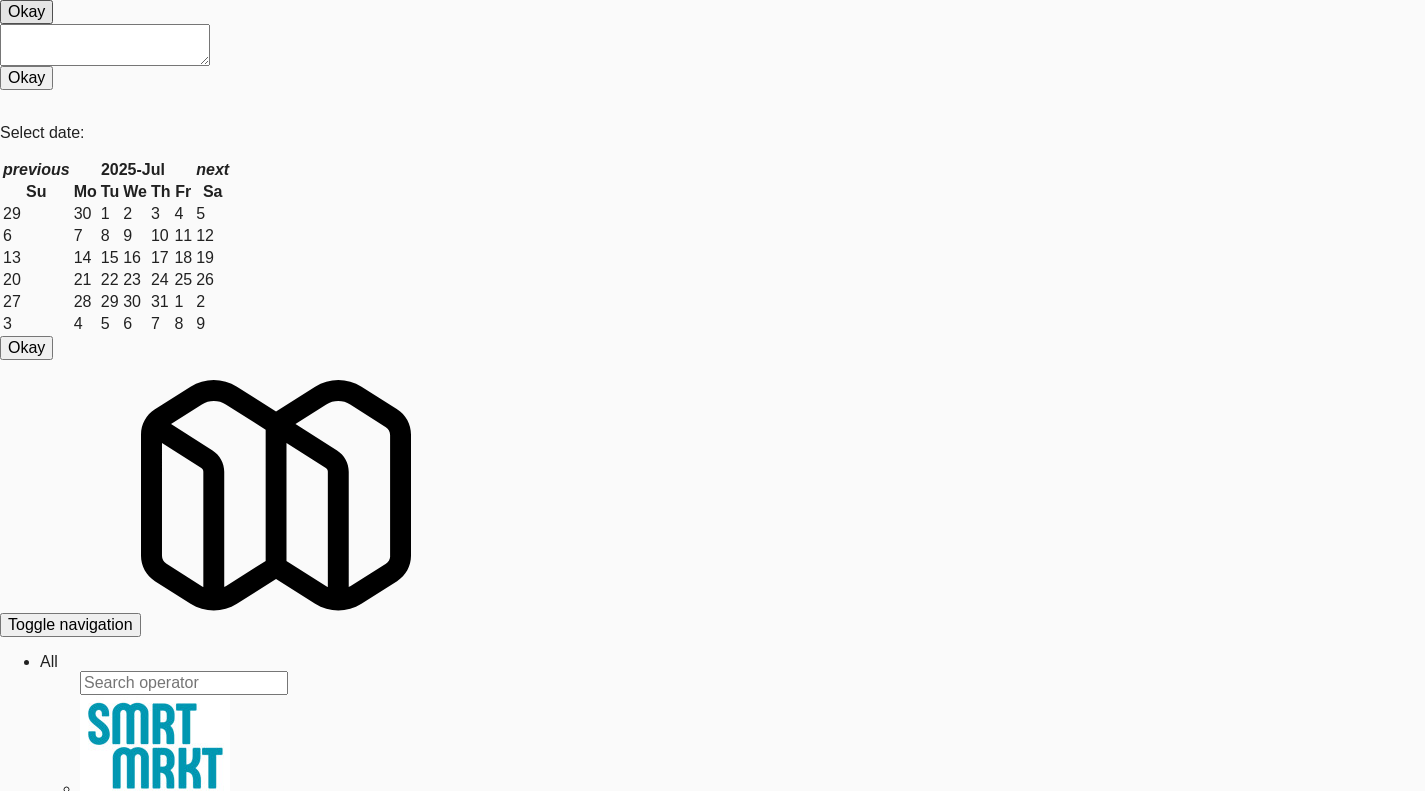 click on "Operations" at bounding box center [49, 661] 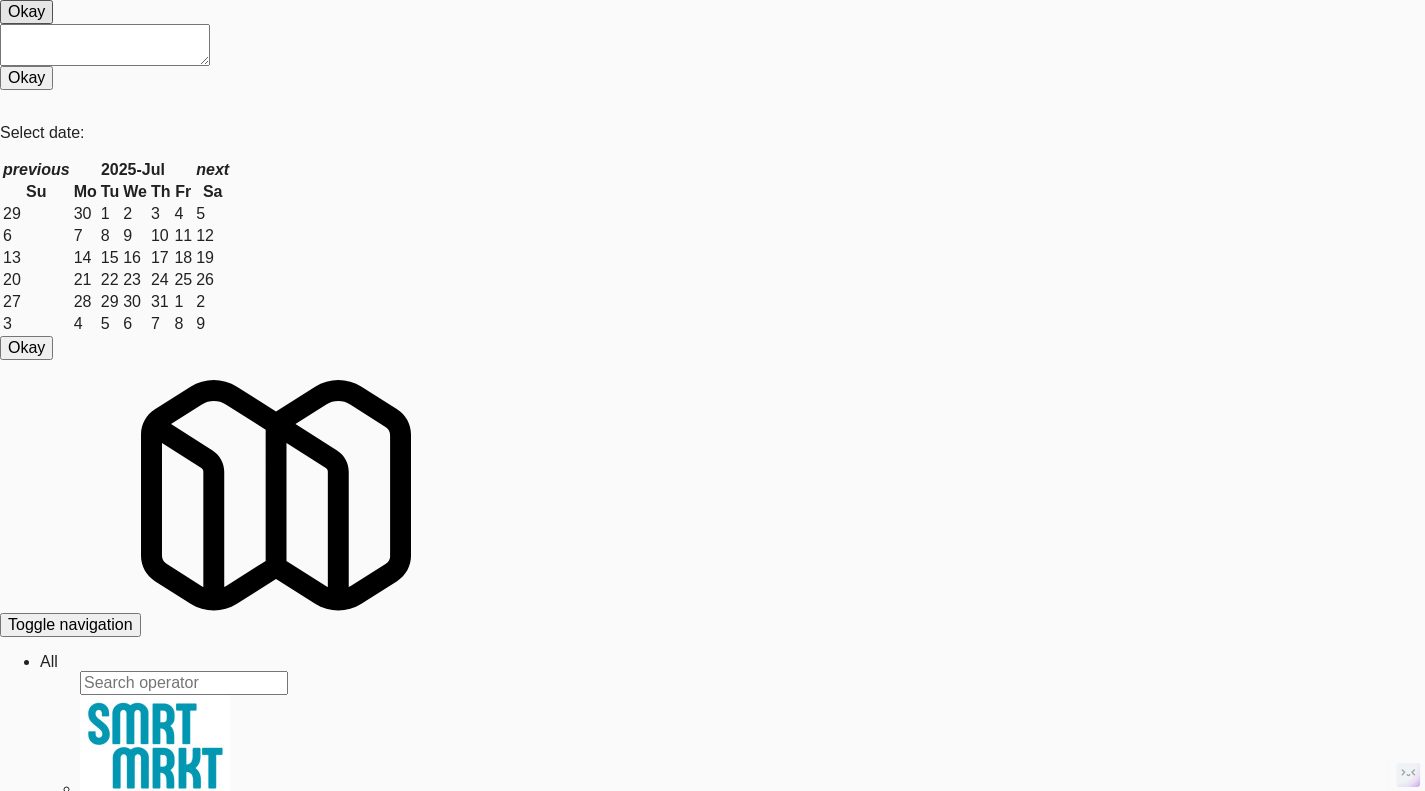 click on "Cabinets" at bounding box center [111, 29833] 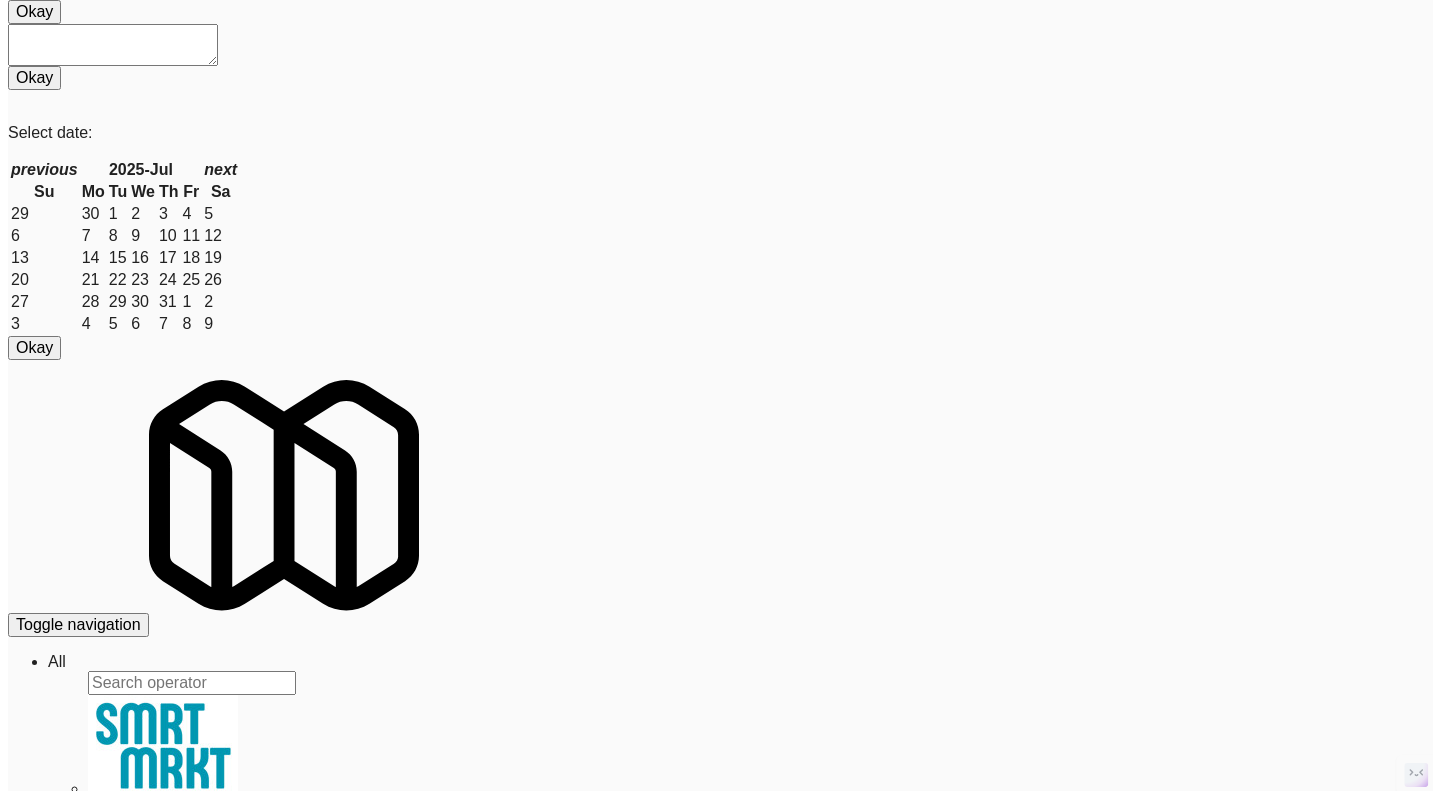 scroll, scrollTop: 0, scrollLeft: 0, axis: both 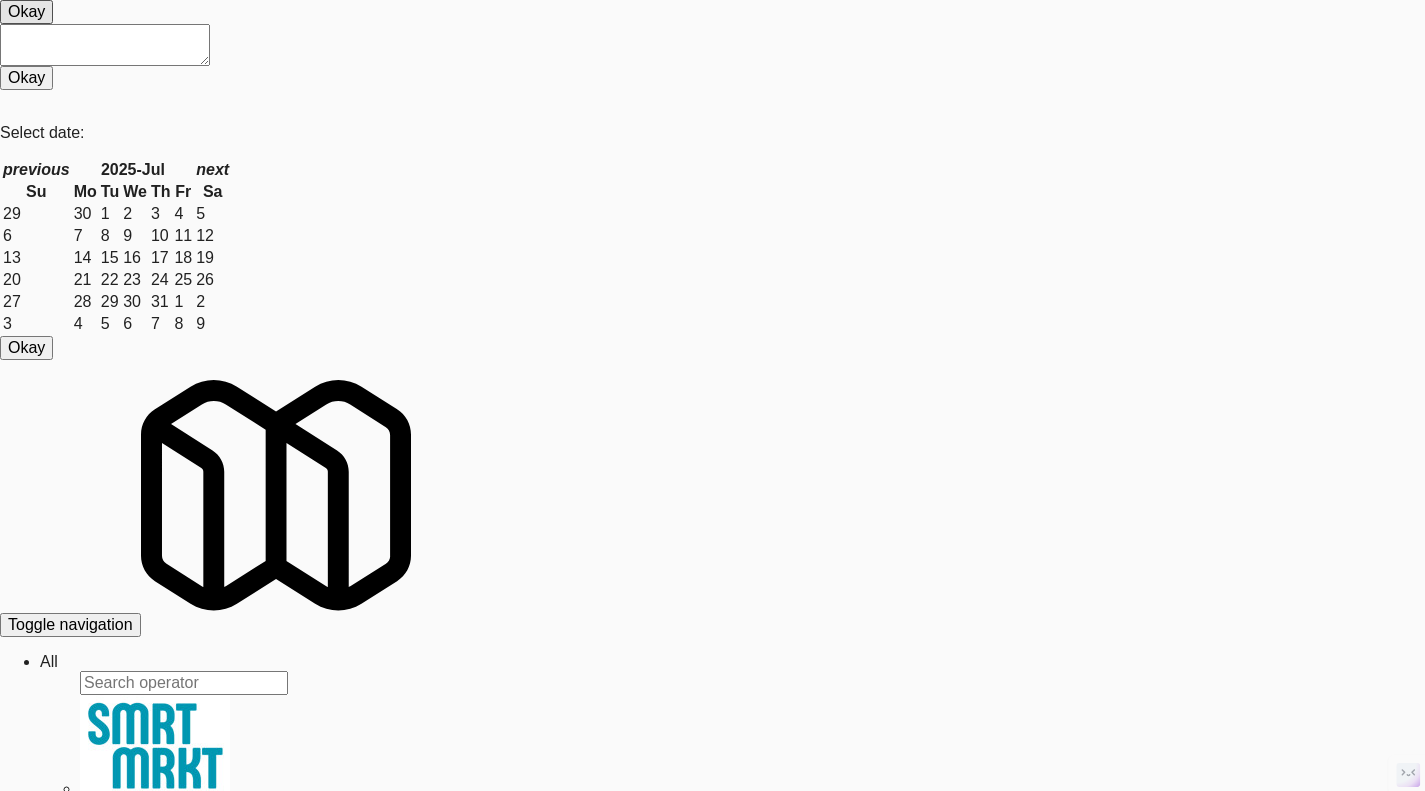 type on "rock s" 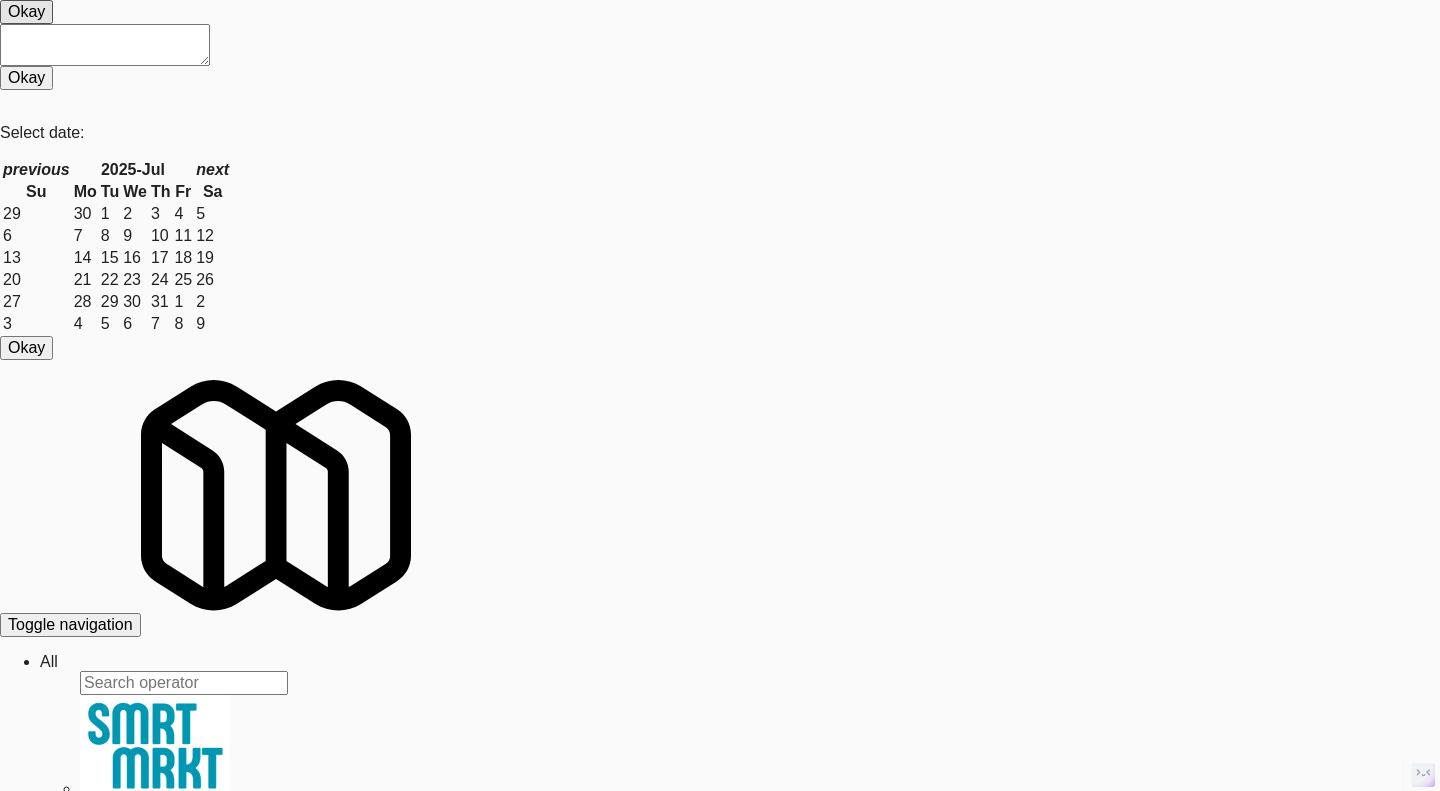 click on "Ping" at bounding box center [190, 31363] 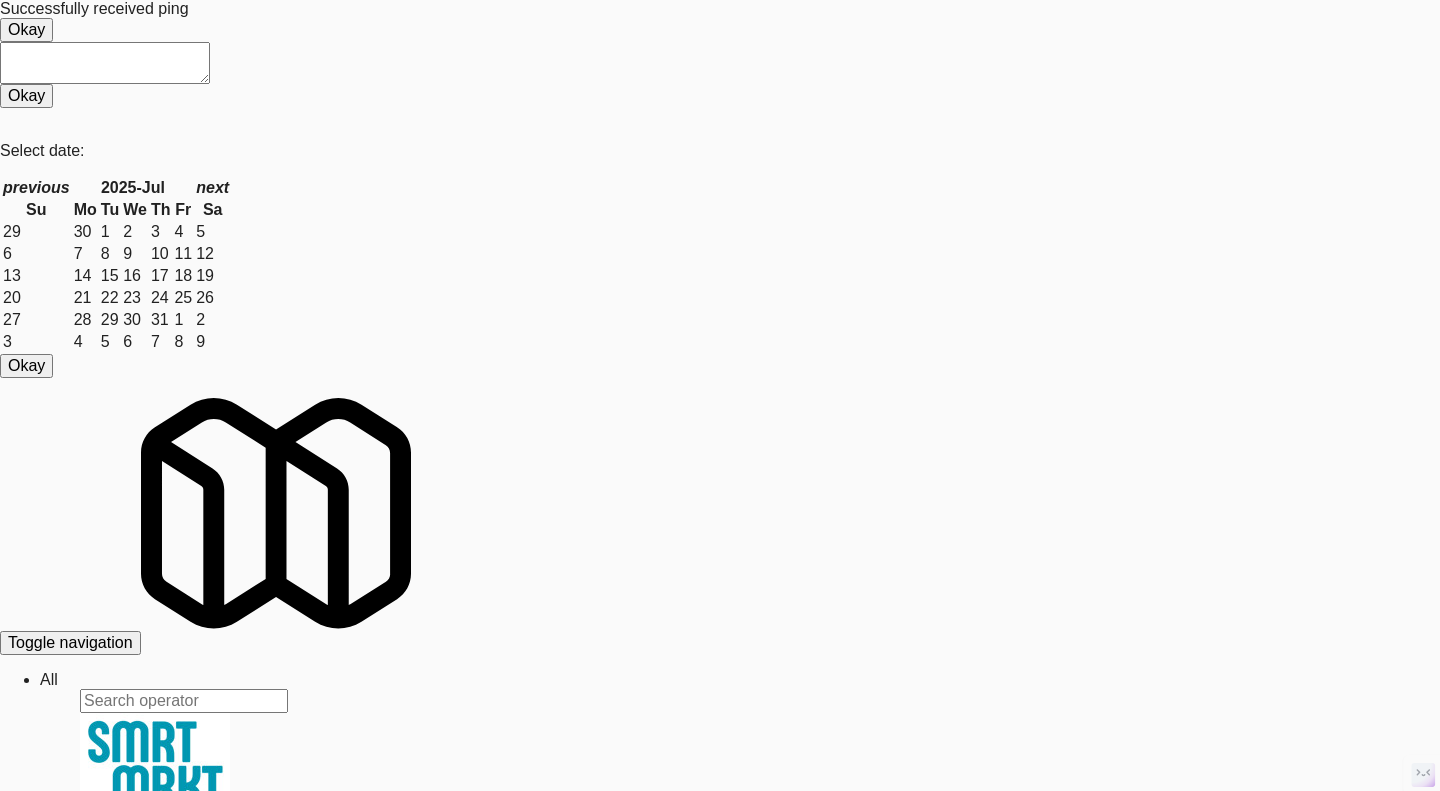 click on "System Check" at bounding box center (53, 31235) 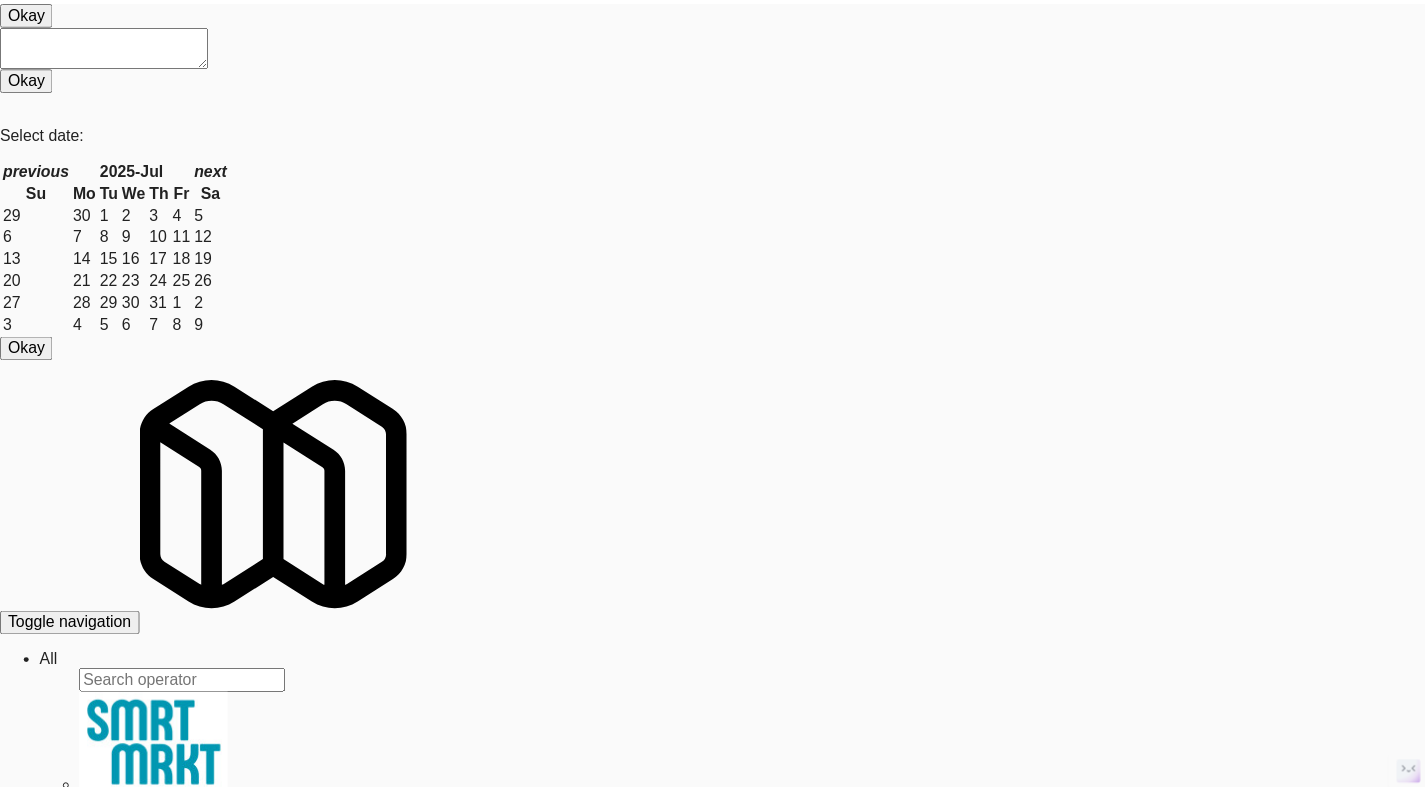 scroll, scrollTop: 1677, scrollLeft: 0, axis: vertical 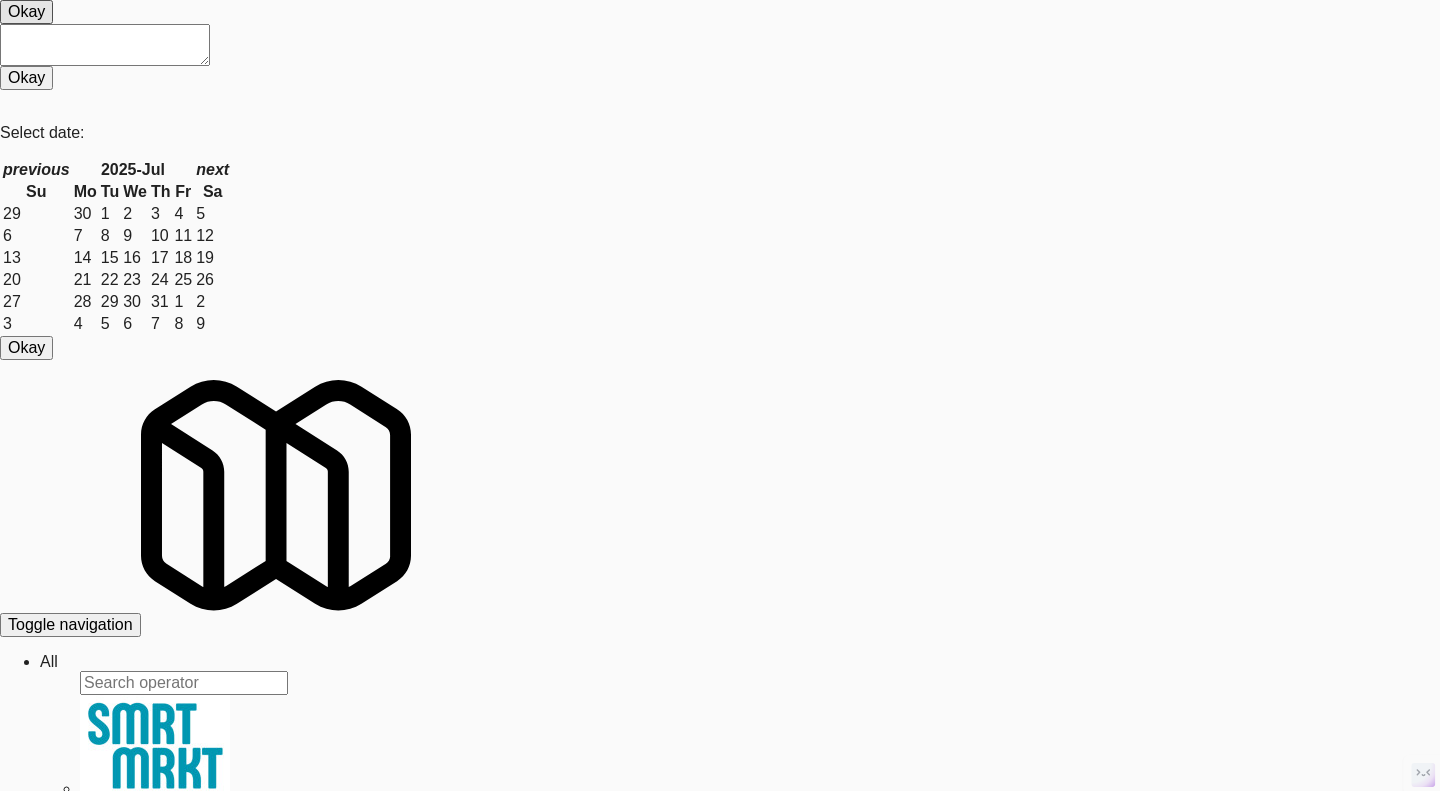 click at bounding box center (720, 31175) 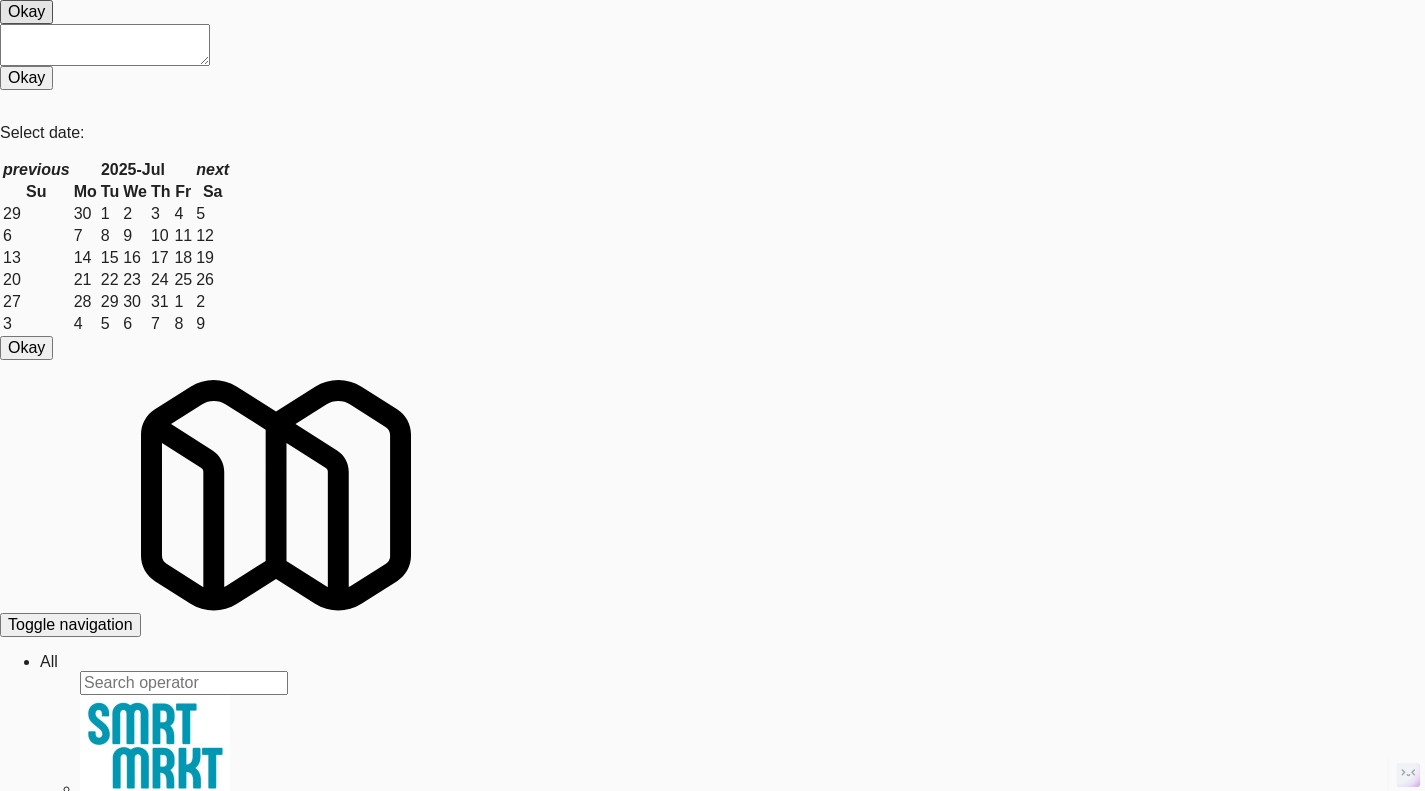 click on "View" at bounding box center (161, 30839) 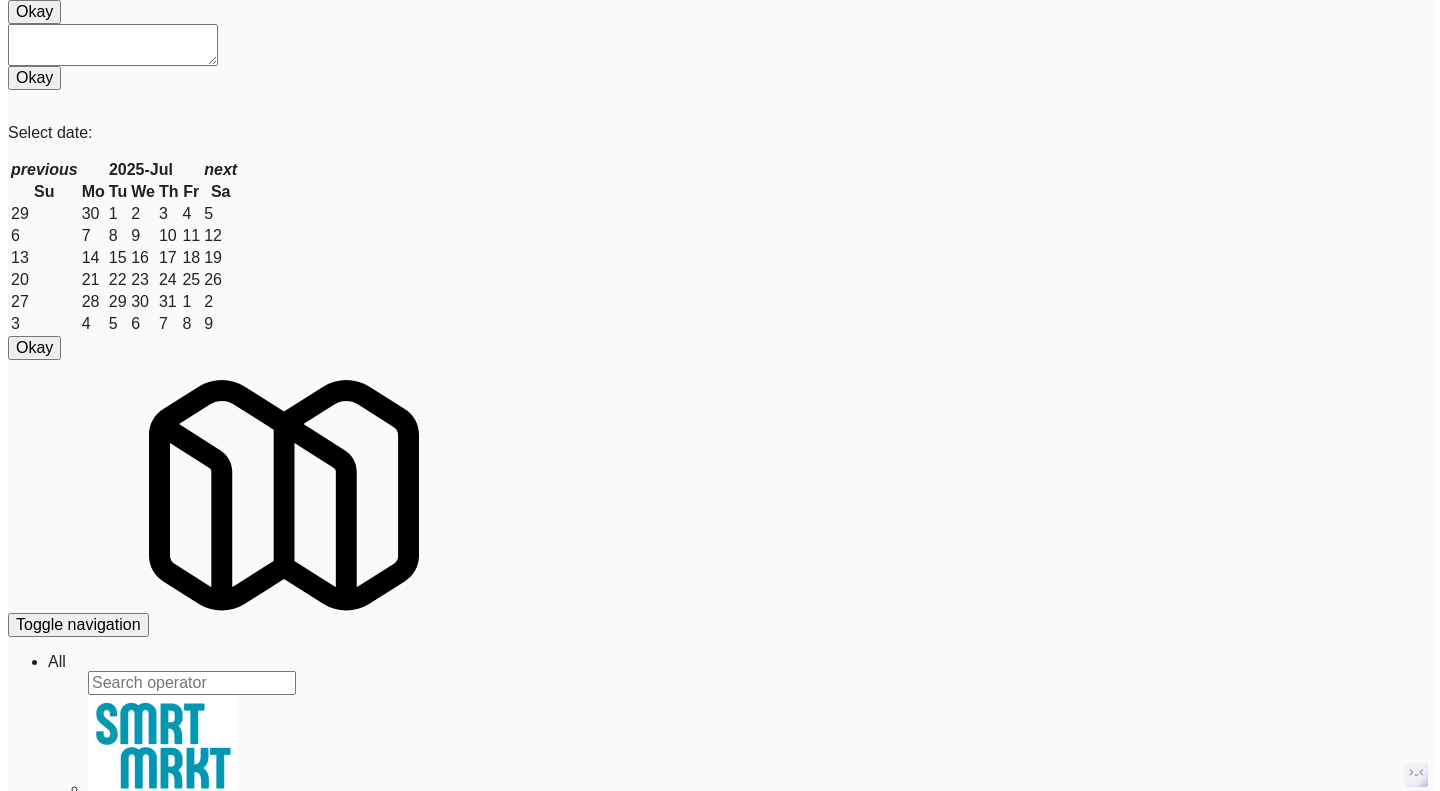 scroll, scrollTop: 0, scrollLeft: 0, axis: both 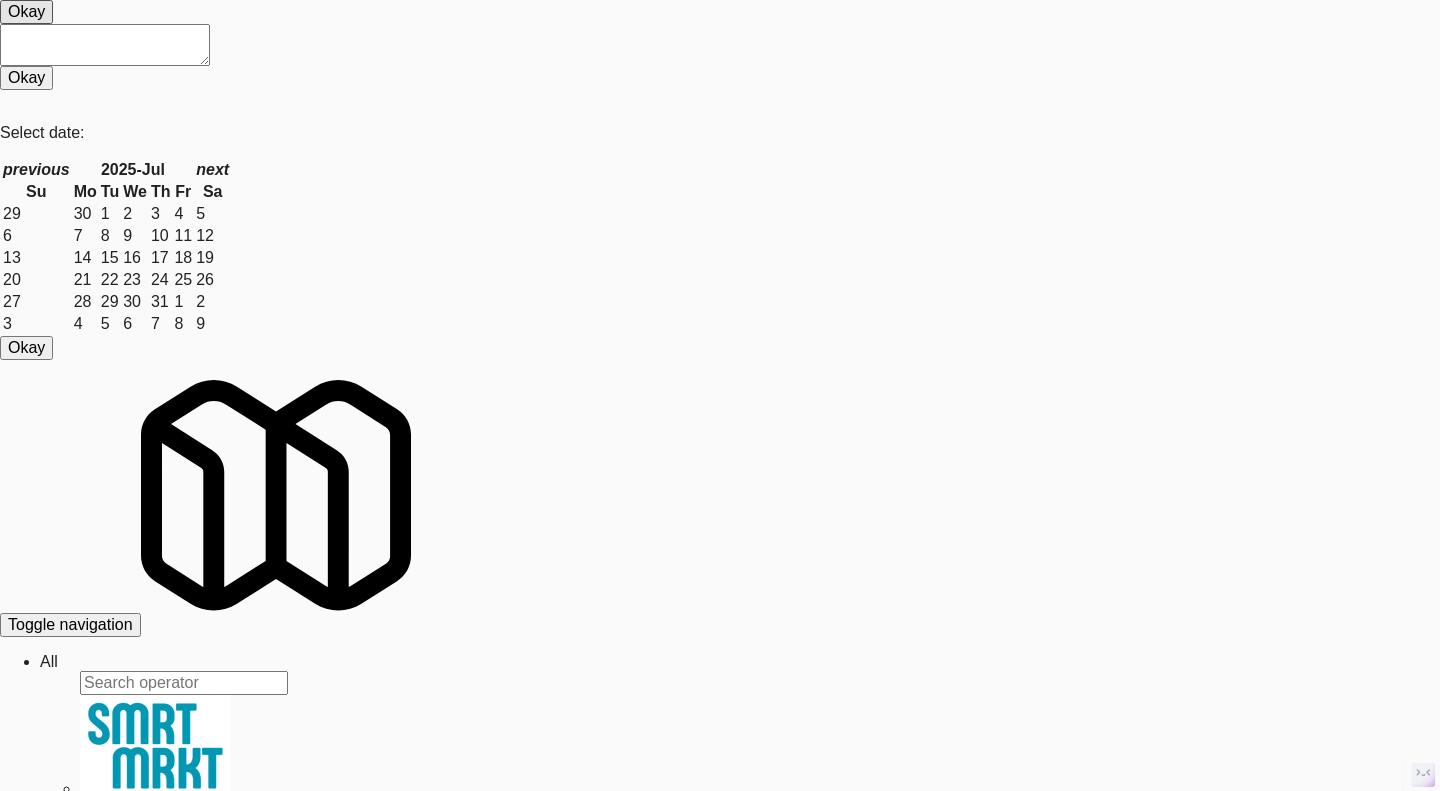 click on "Snapshot" at bounding box center [53, 31217] 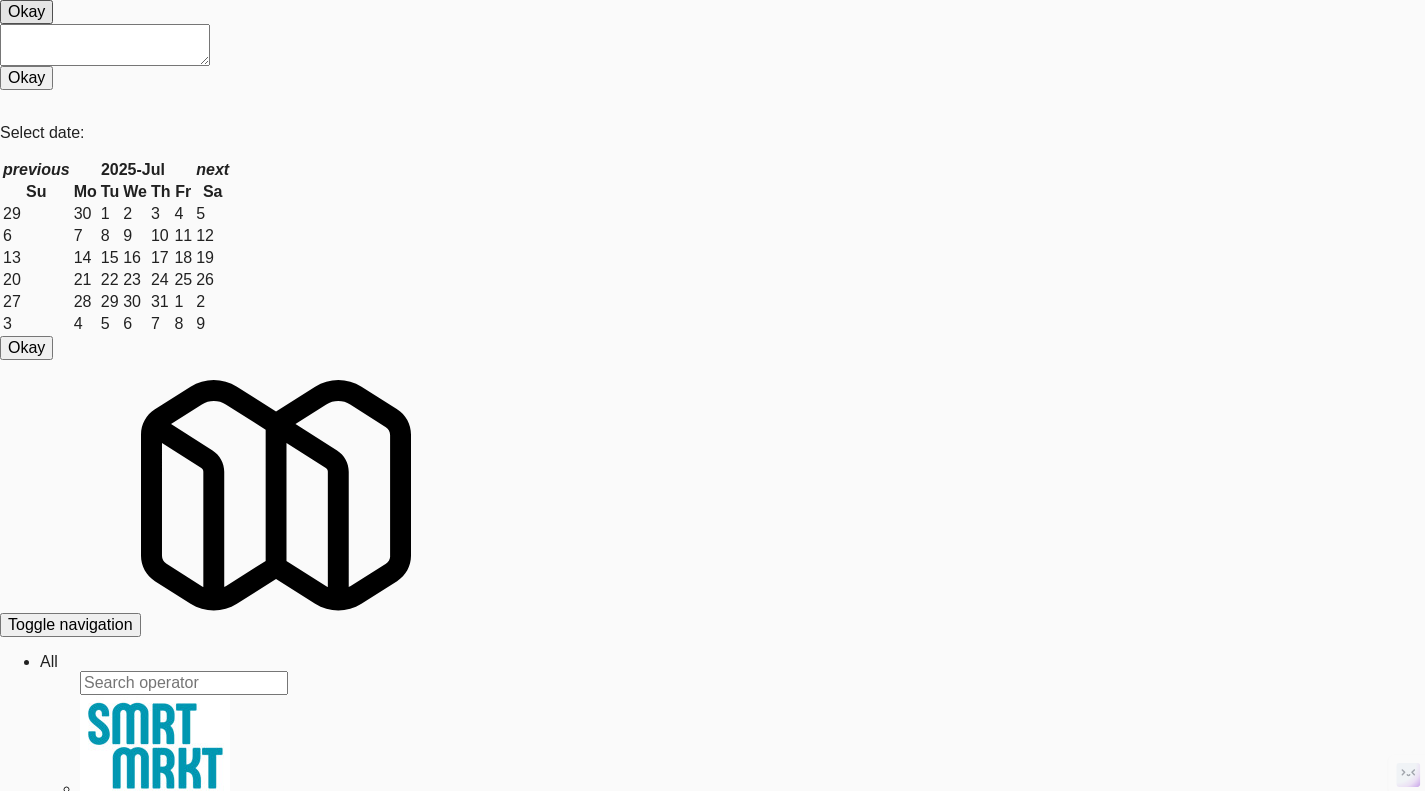 click on "View" at bounding box center (281, 30803) 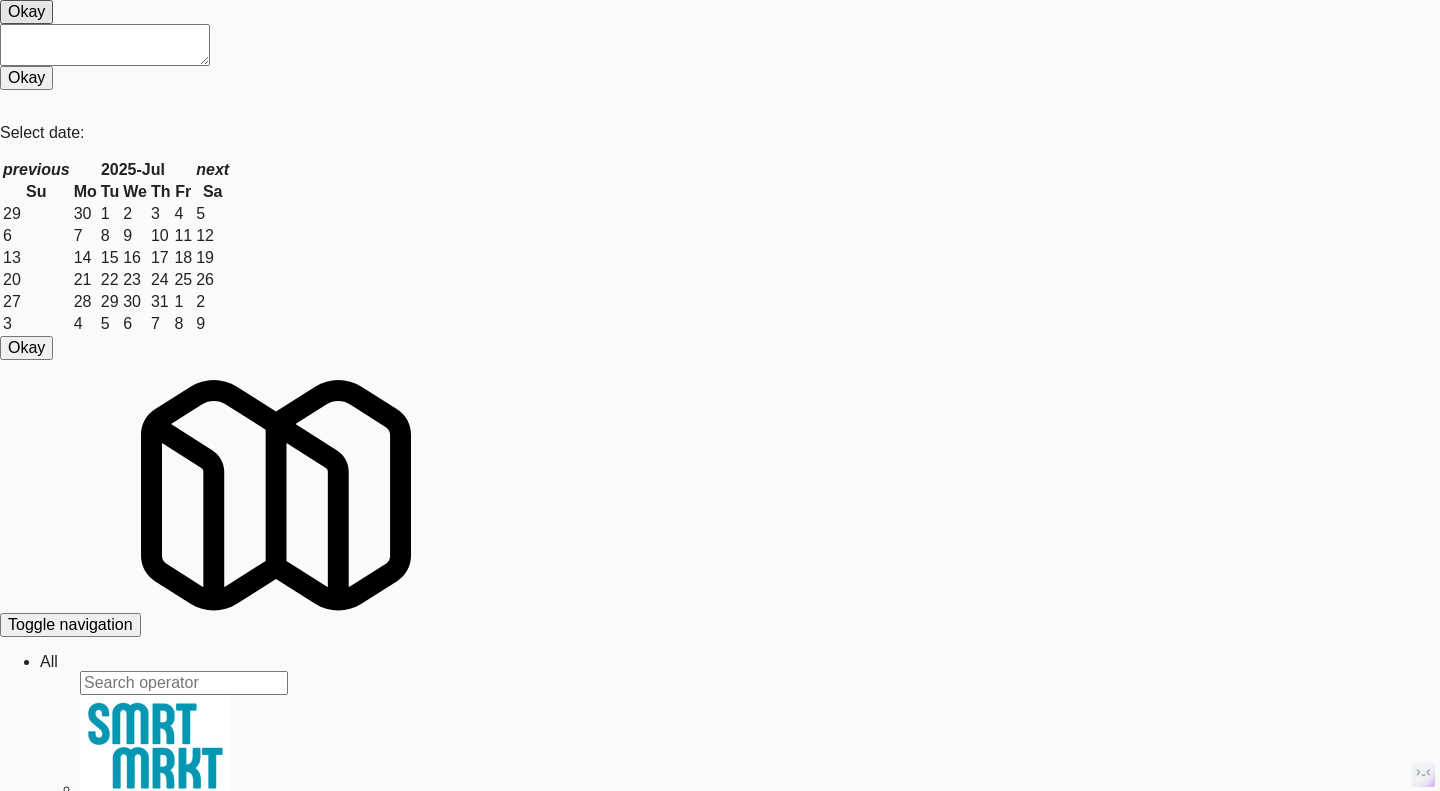 click on "System Check" at bounding box center [53, 31217] 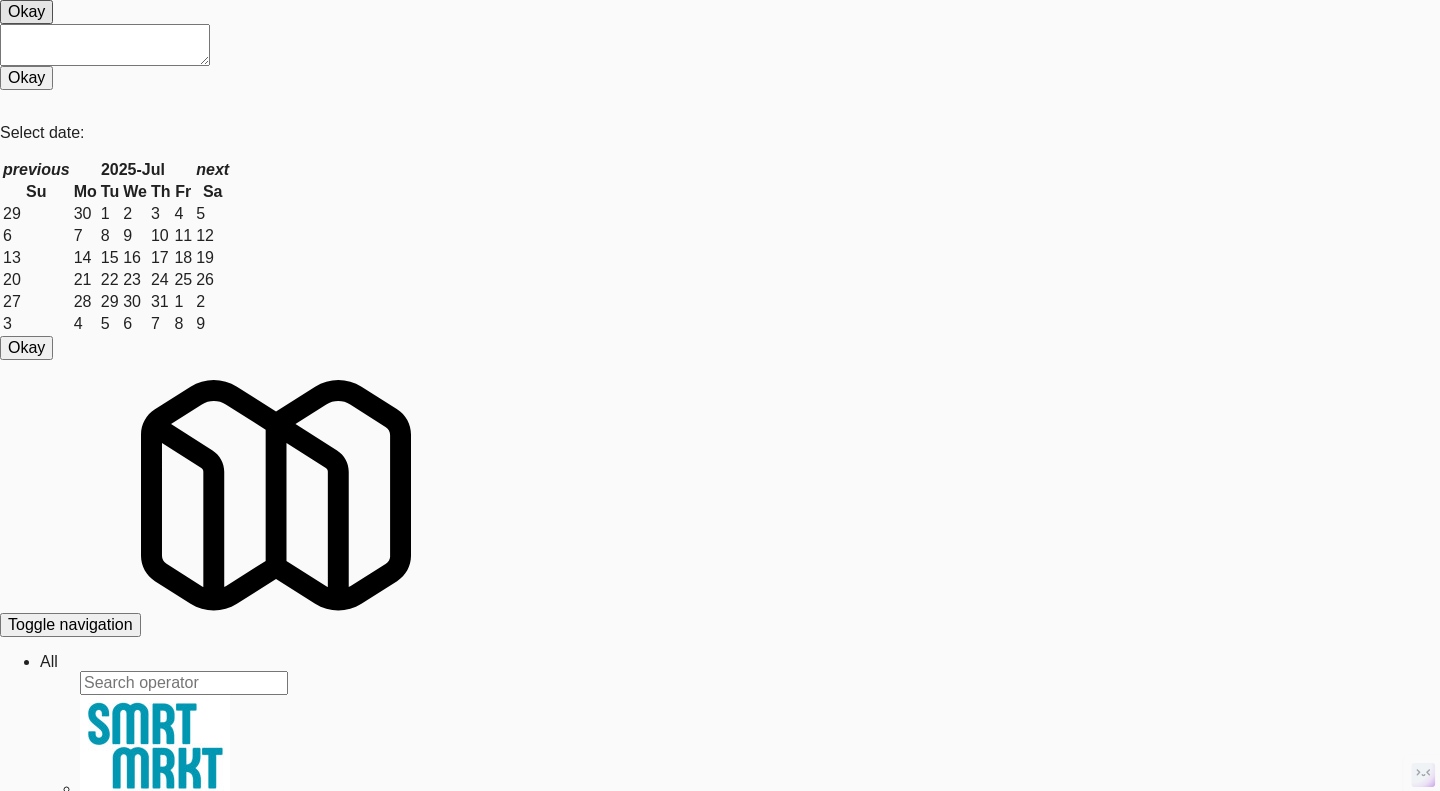 scroll, scrollTop: 500, scrollLeft: 0, axis: vertical 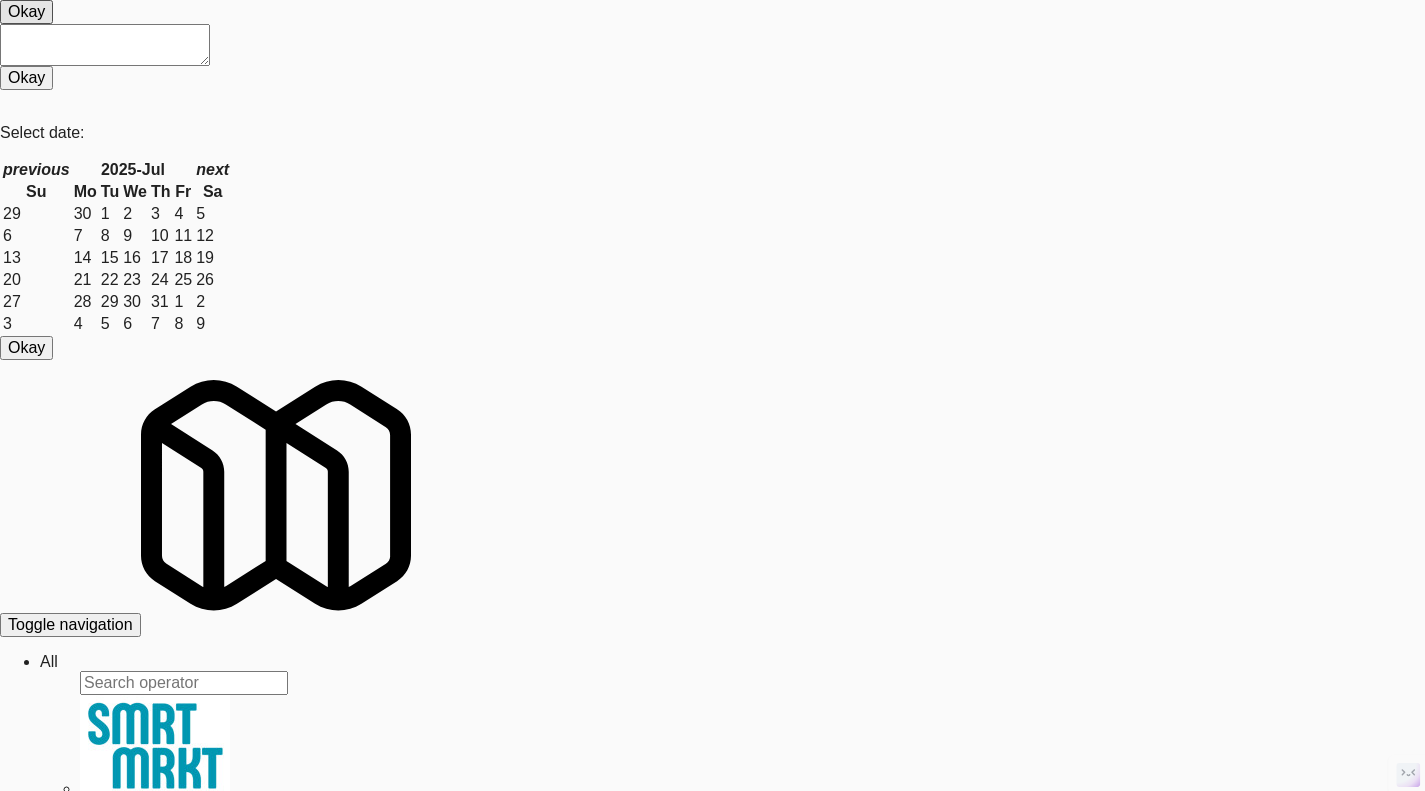 drag, startPoint x: 537, startPoint y: 176, endPoint x: 401, endPoint y: 169, distance: 136.18002 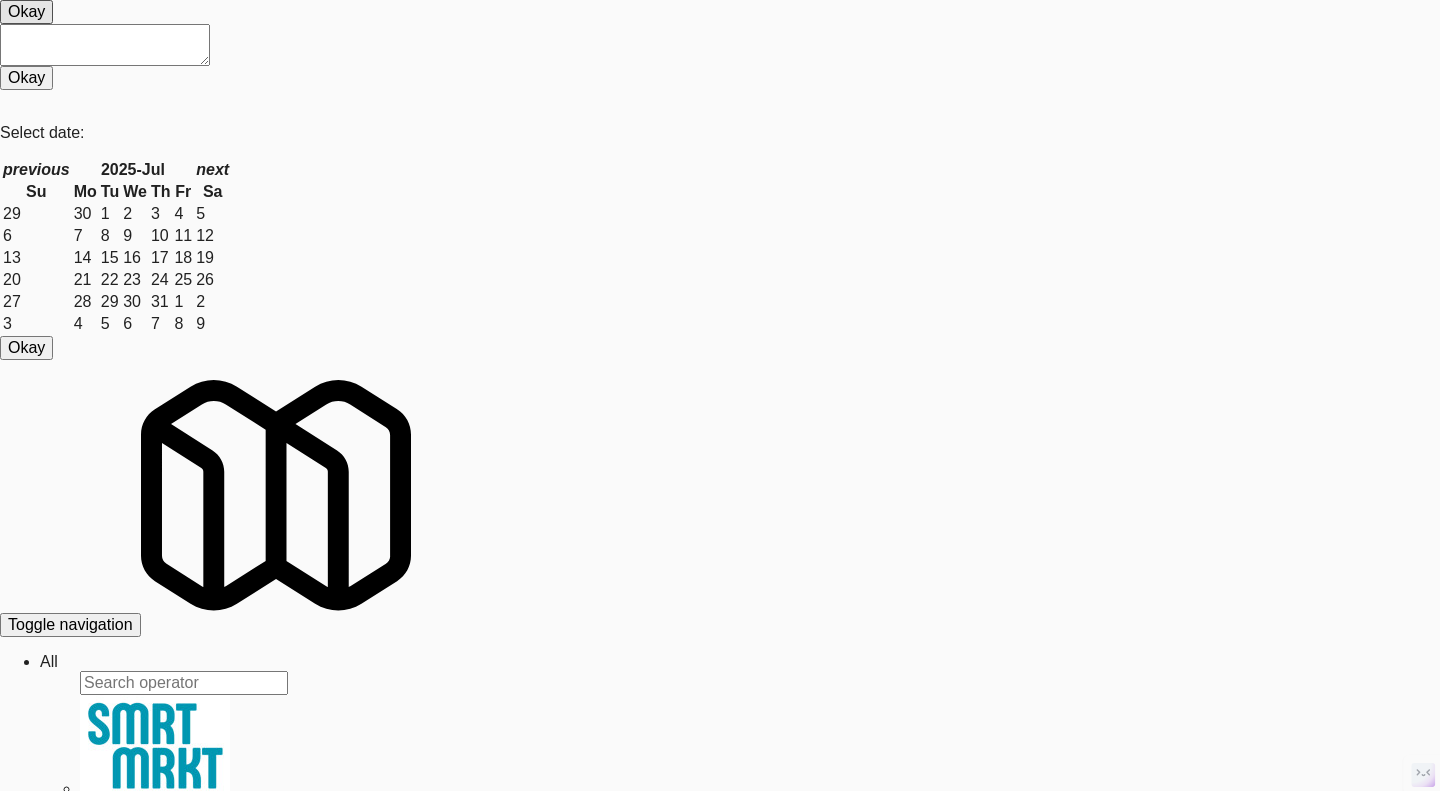 click on "Ping" at bounding box center [190, 31363] 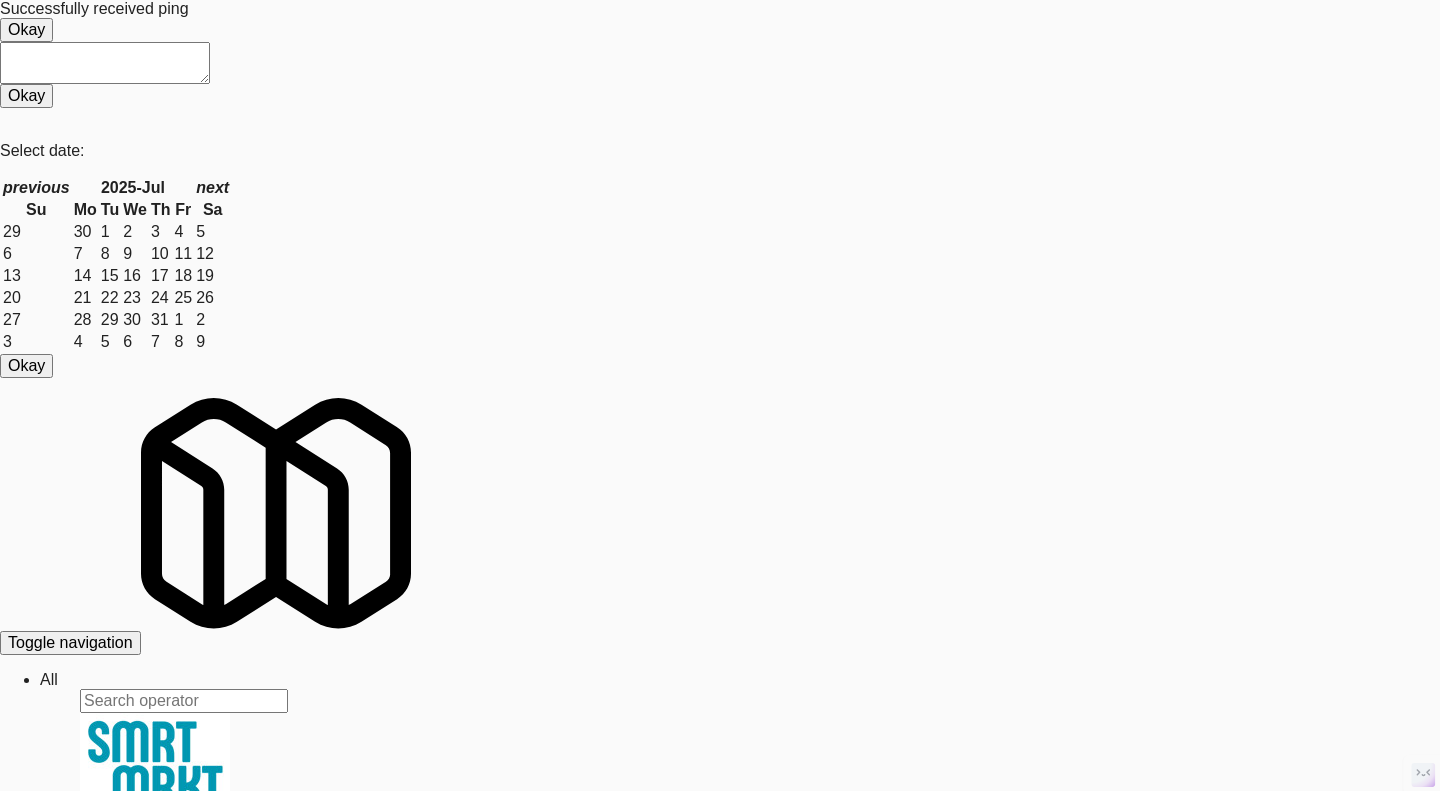 click on "System Check" at bounding box center [53, 31235] 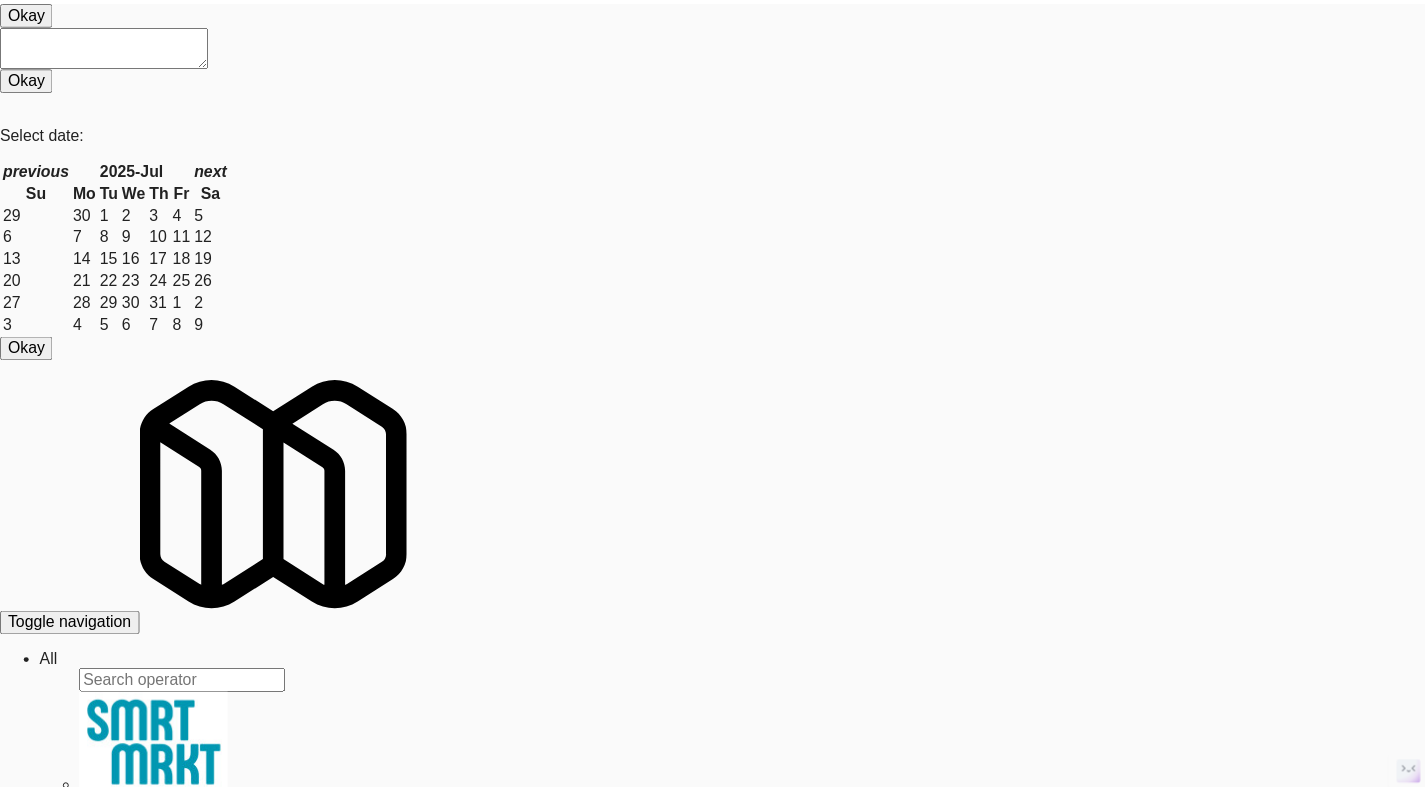scroll, scrollTop: 1677, scrollLeft: 0, axis: vertical 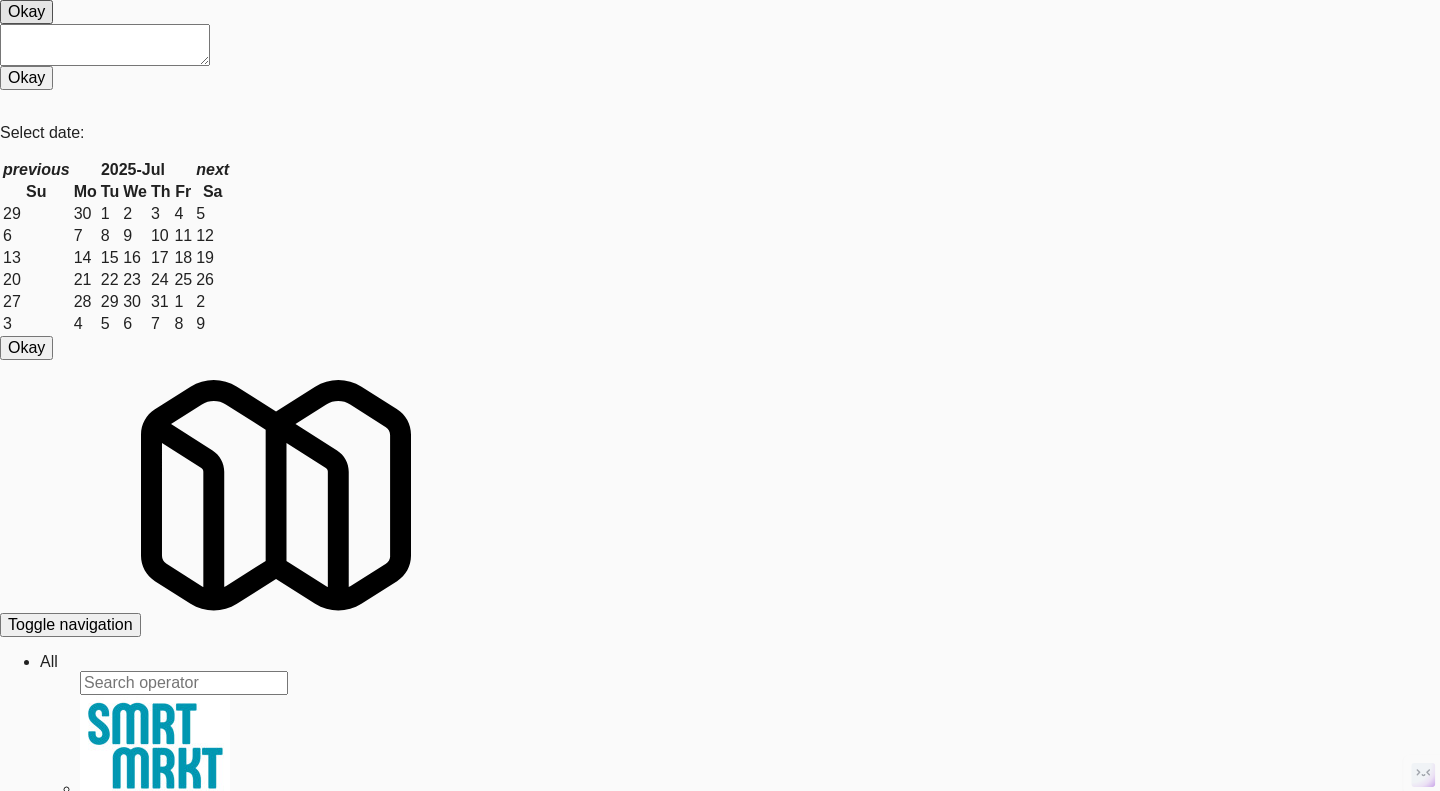 click at bounding box center (720, 31175) 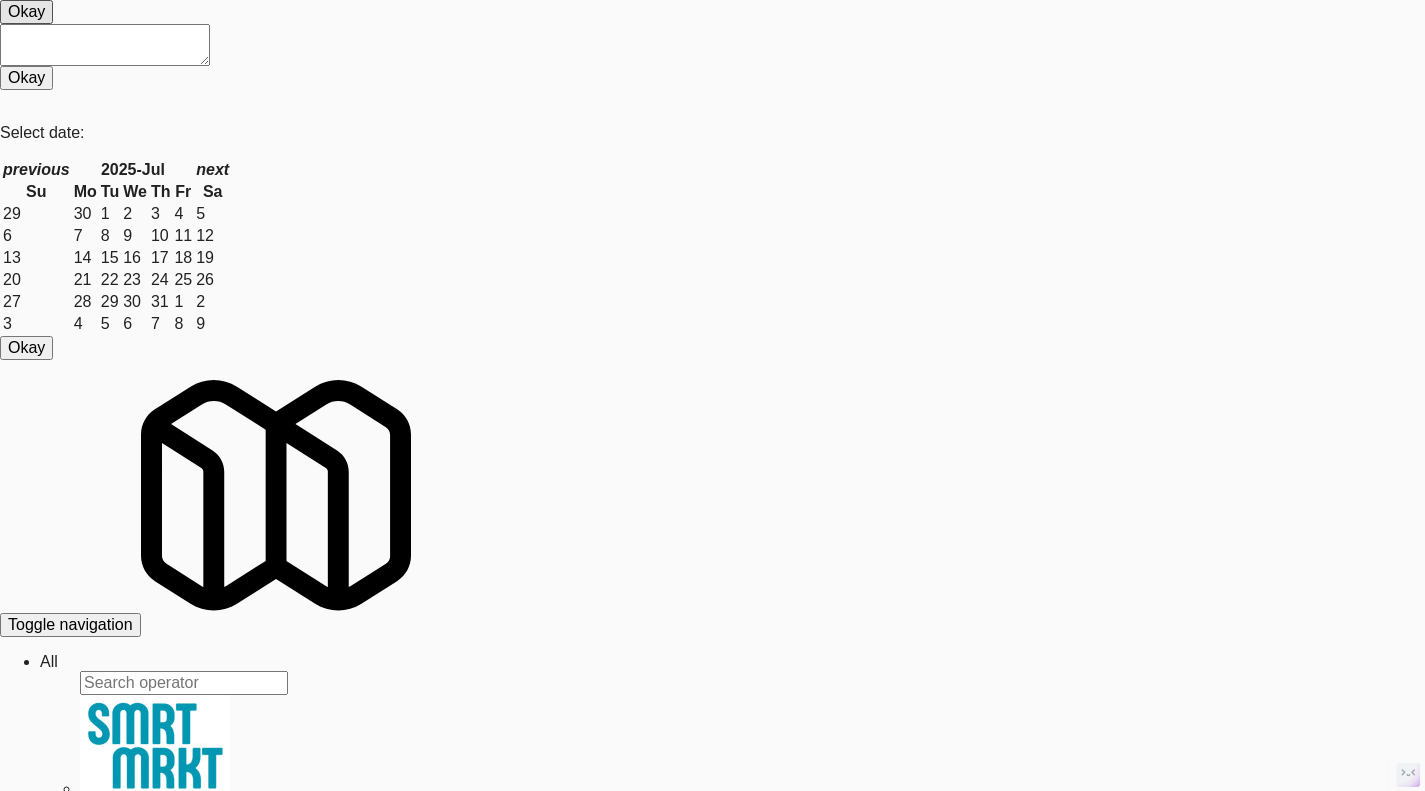 click on "View" at bounding box center [159, 30839] 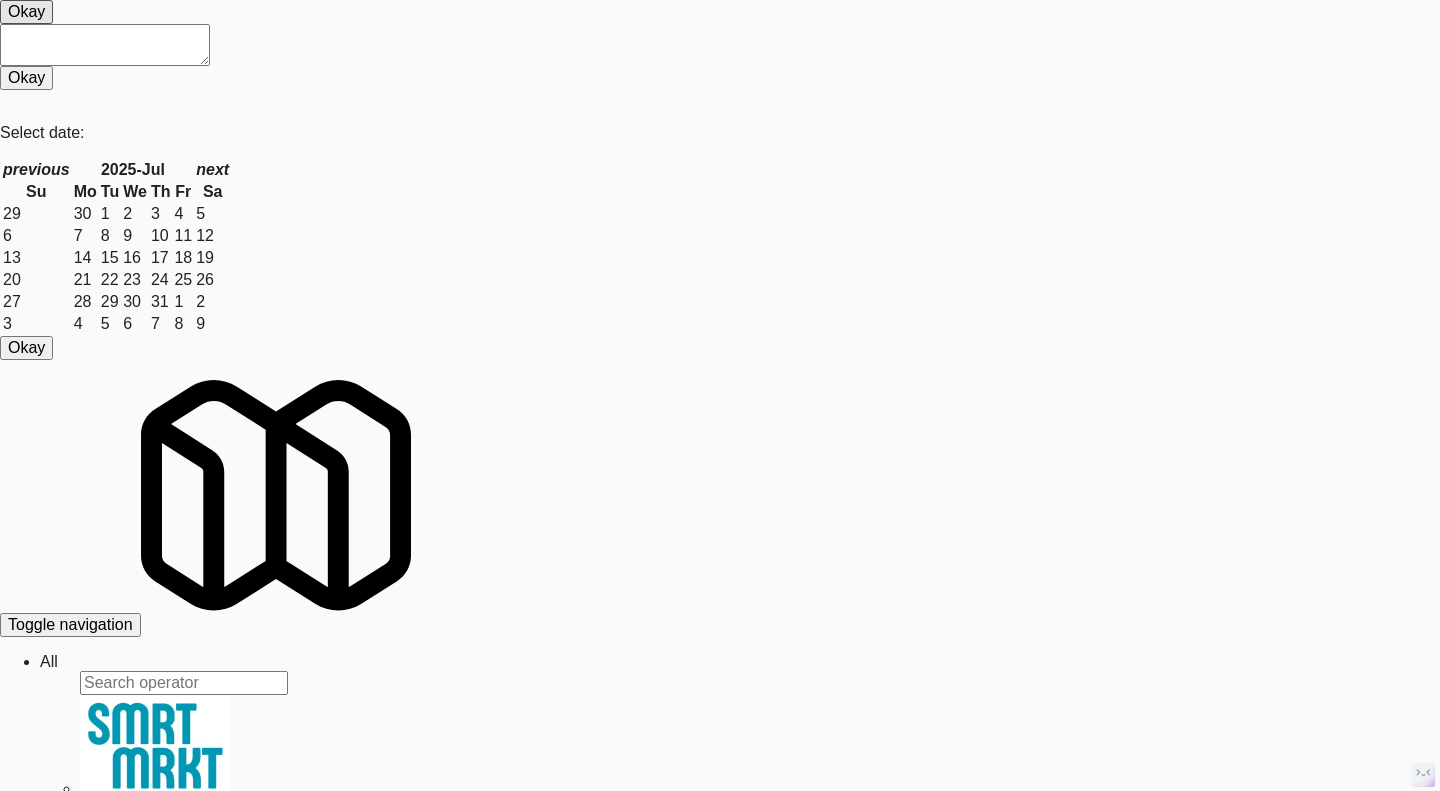 click on "Ping" at bounding box center [190, 31363] 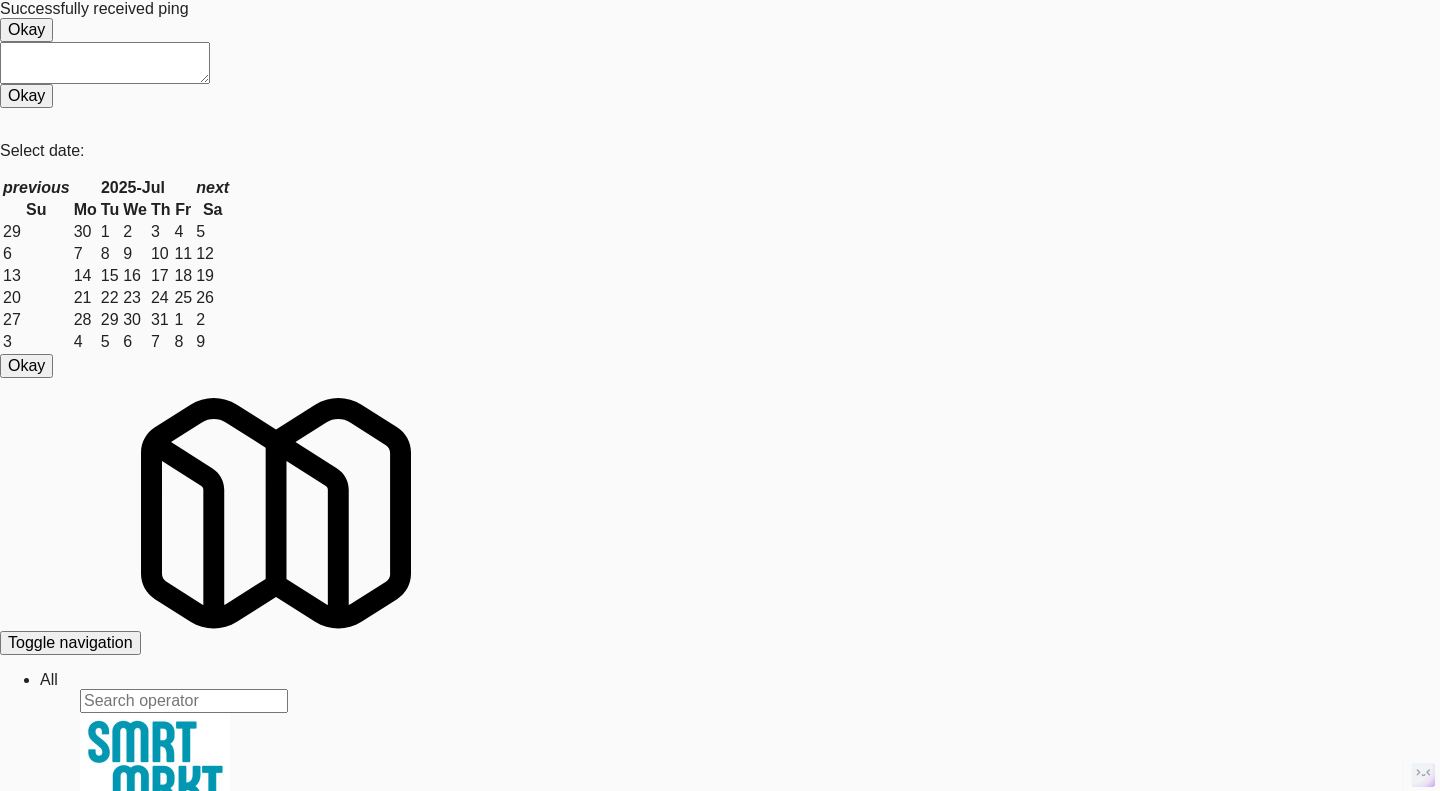 click on "Snapshot" at bounding box center (53, 31235) 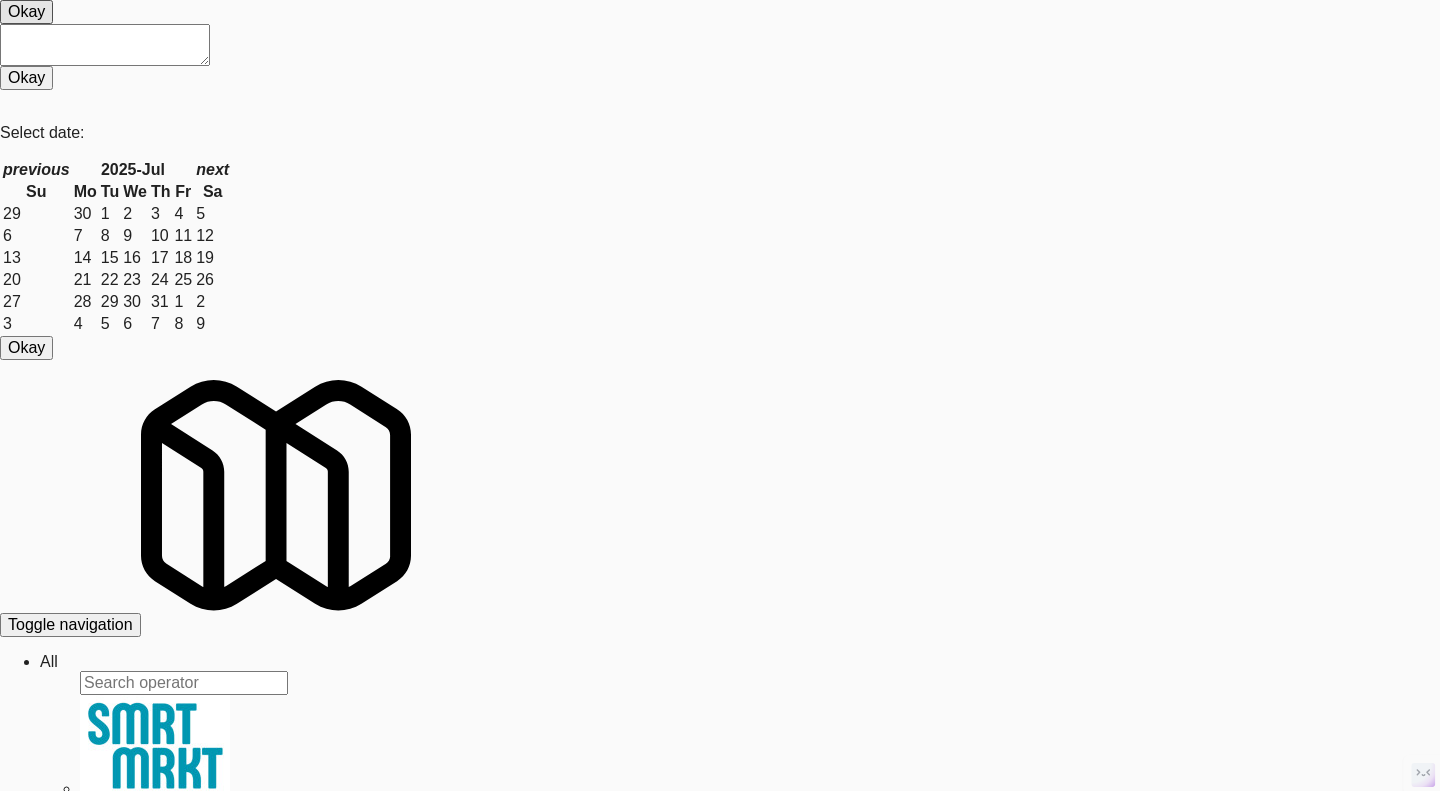 click on "×" at bounding box center (4, 31183) 